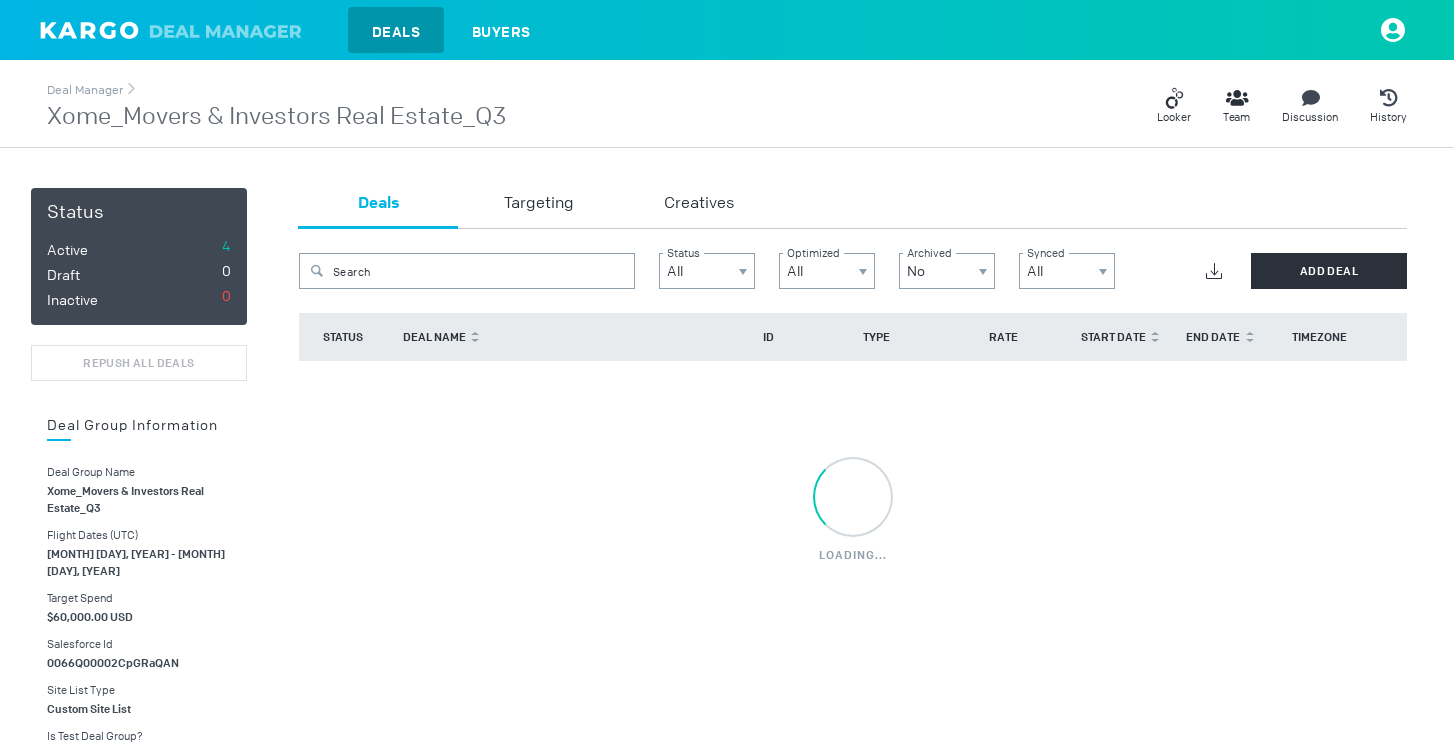 scroll, scrollTop: 0, scrollLeft: 0, axis: both 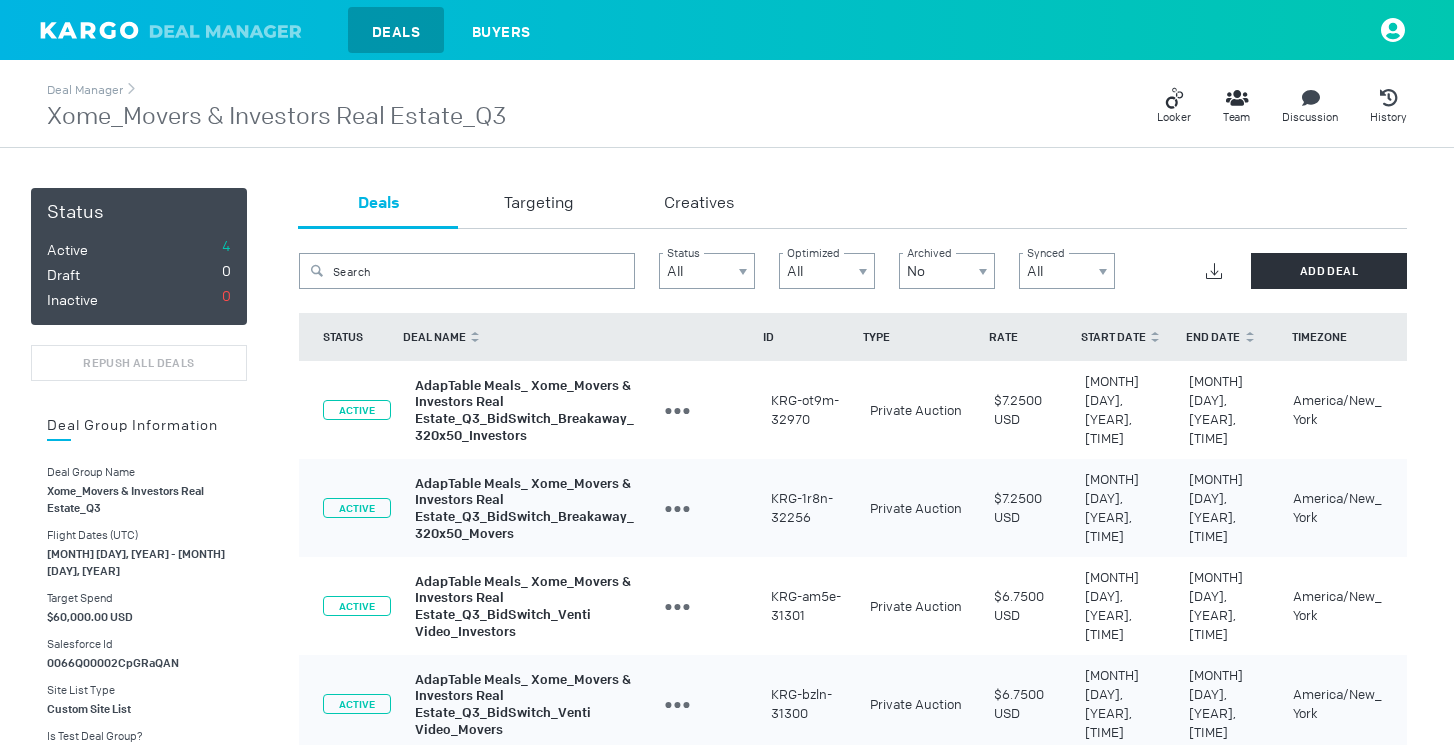 click on "Deals Buyers" at bounding box center (727, 30) 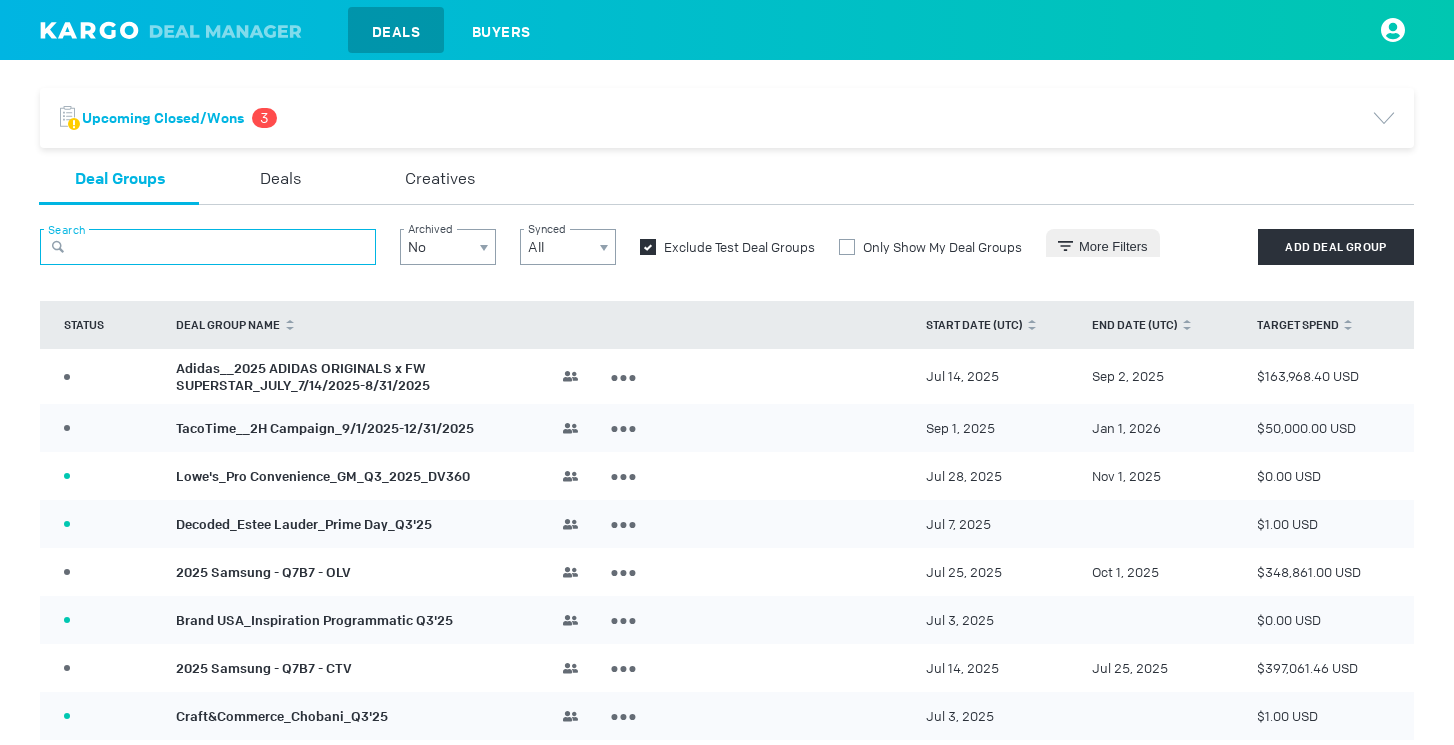 click at bounding box center (208, 247) 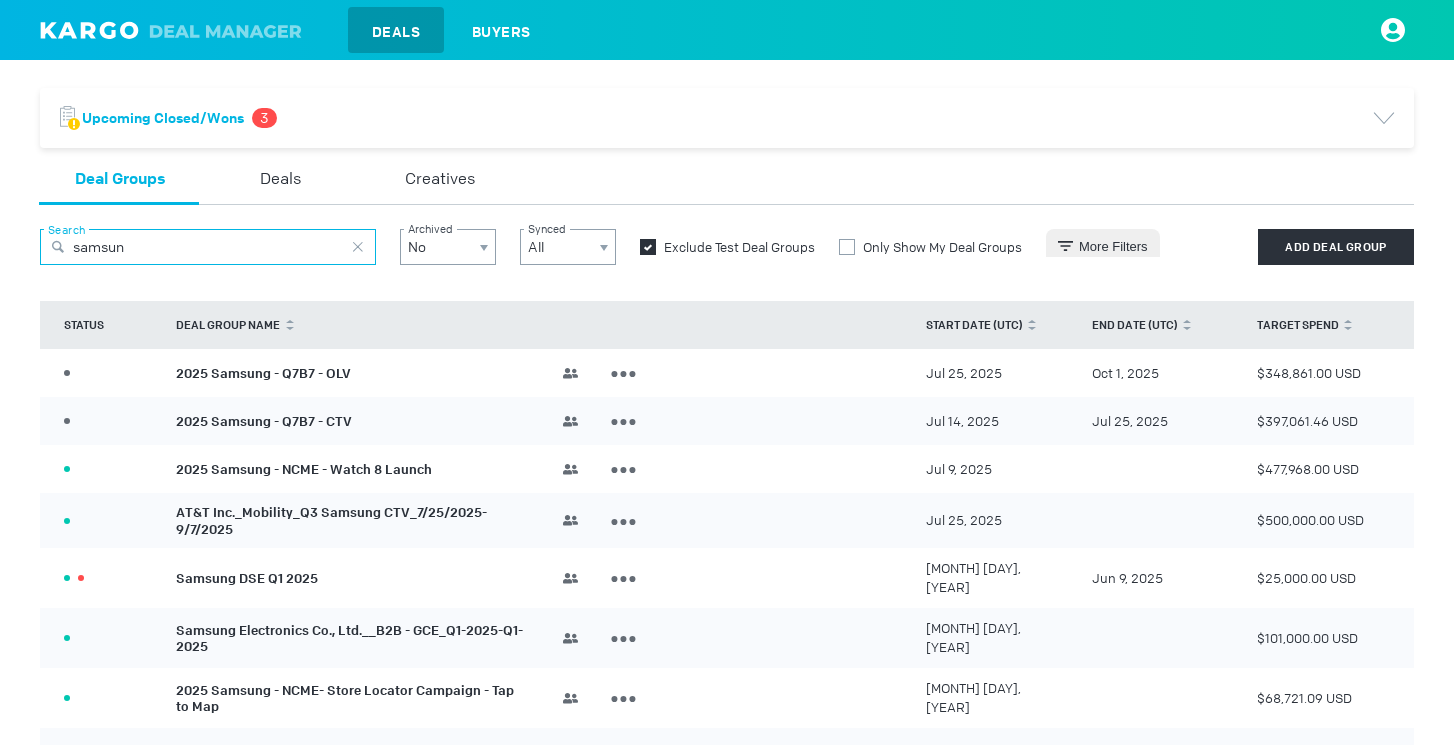 type on "samsun" 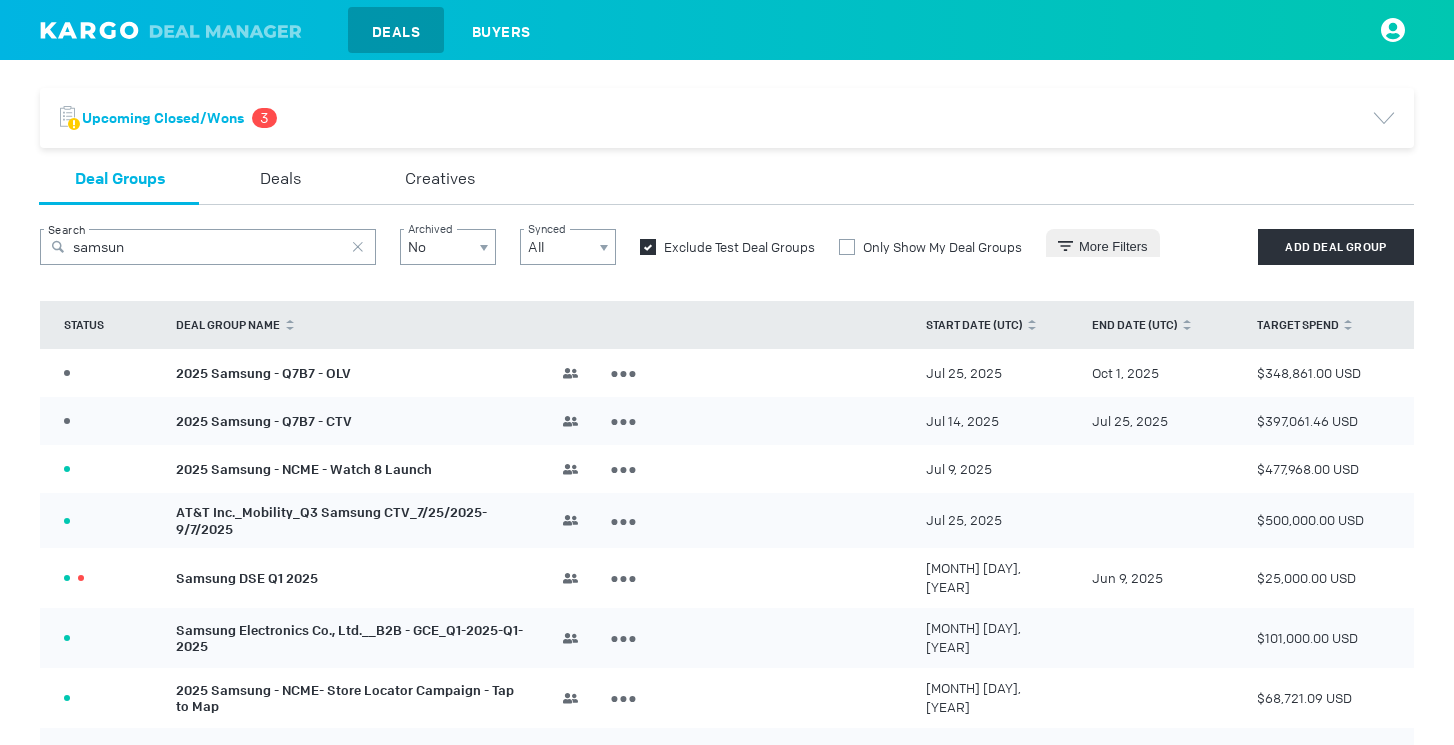 click on "Samsung DSE Q1 2025" at bounding box center (247, 578) 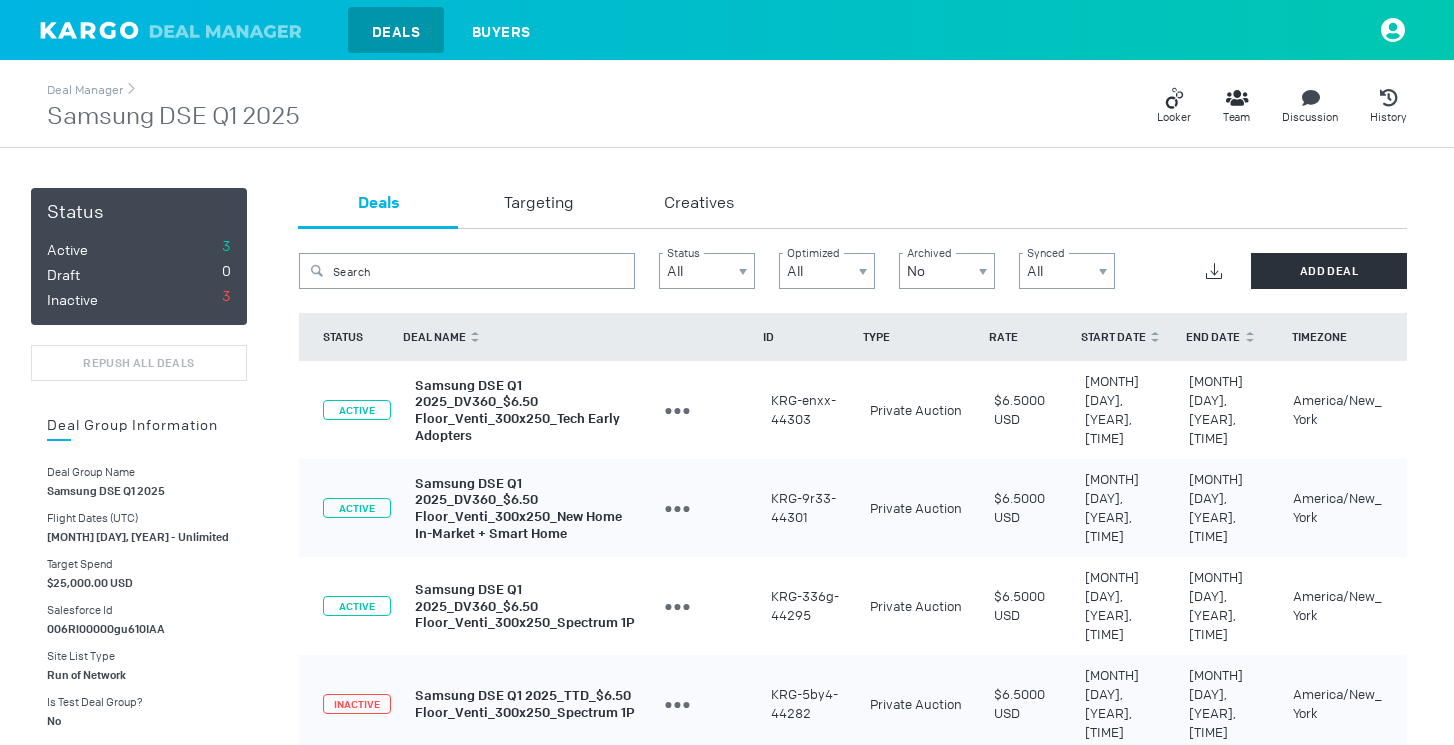 click at bounding box center [176, 30] 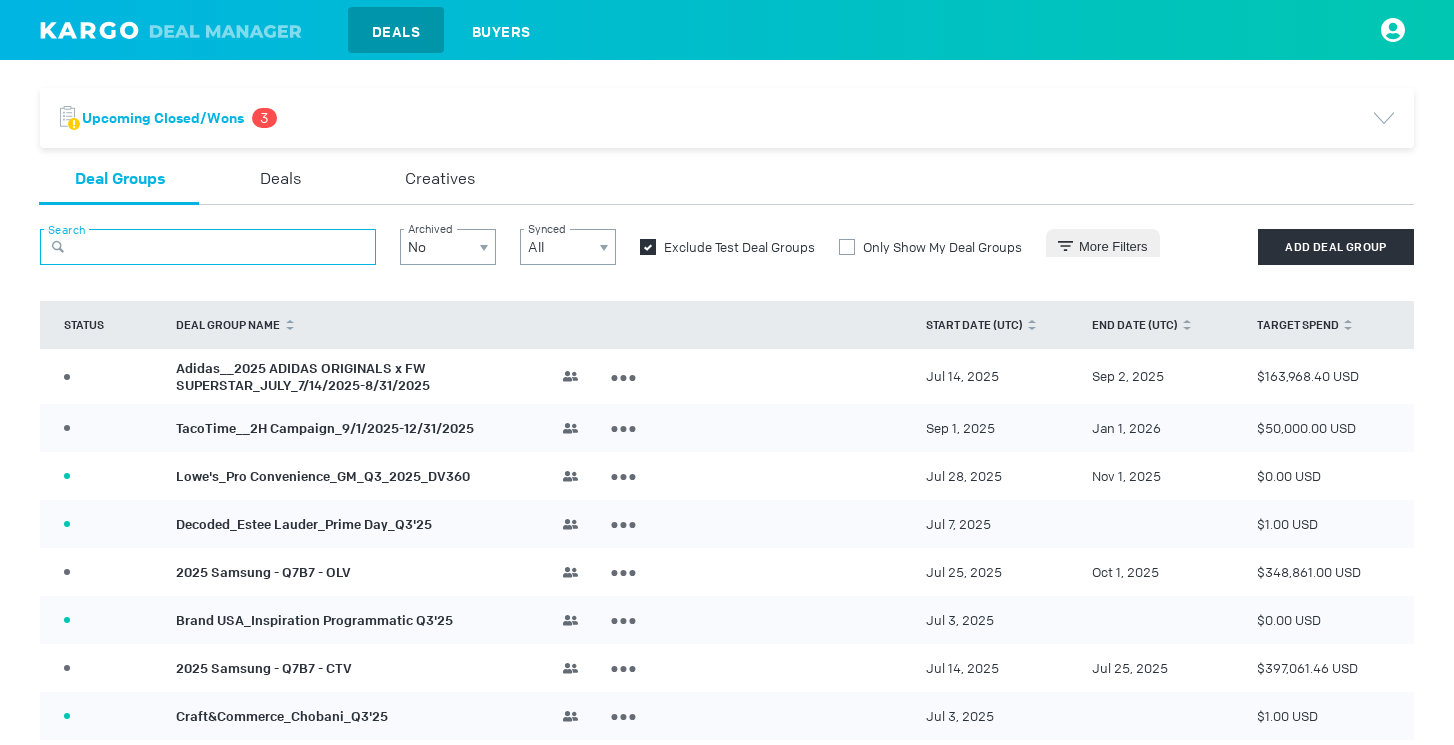 click at bounding box center (208, 247) 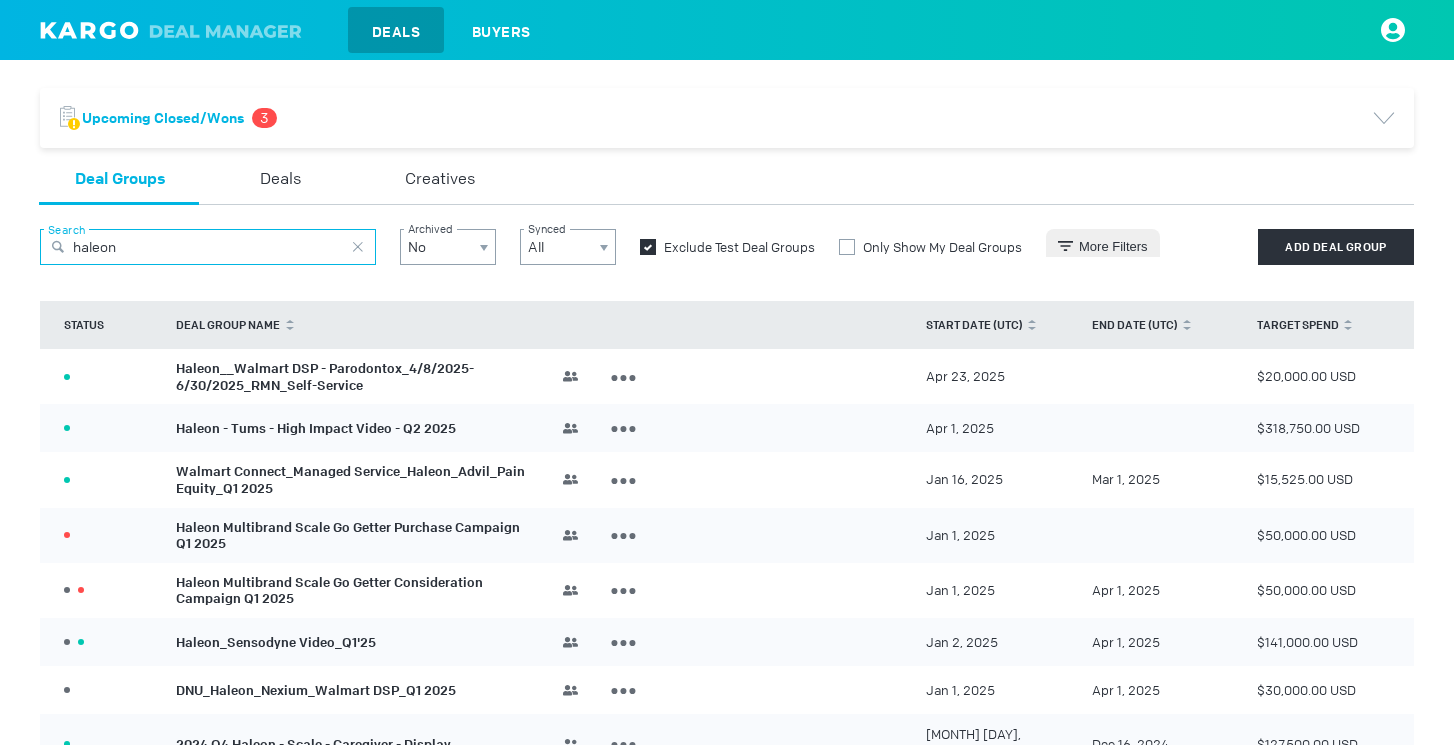 type on "haleon" 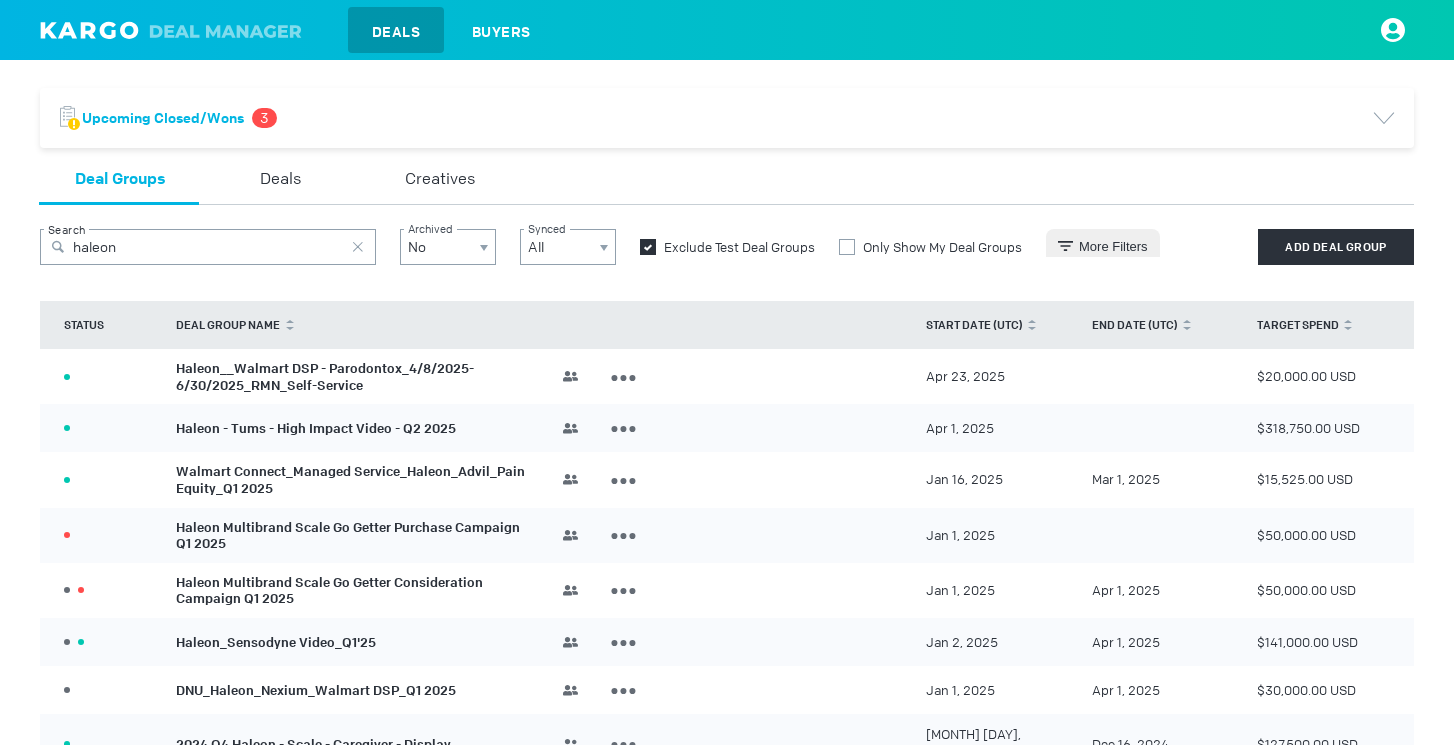 click on "Haleon__Walmart DSP - Parodontox_4/8/2025-6/30/2025_RMN_Self-Service" at bounding box center [325, 377] 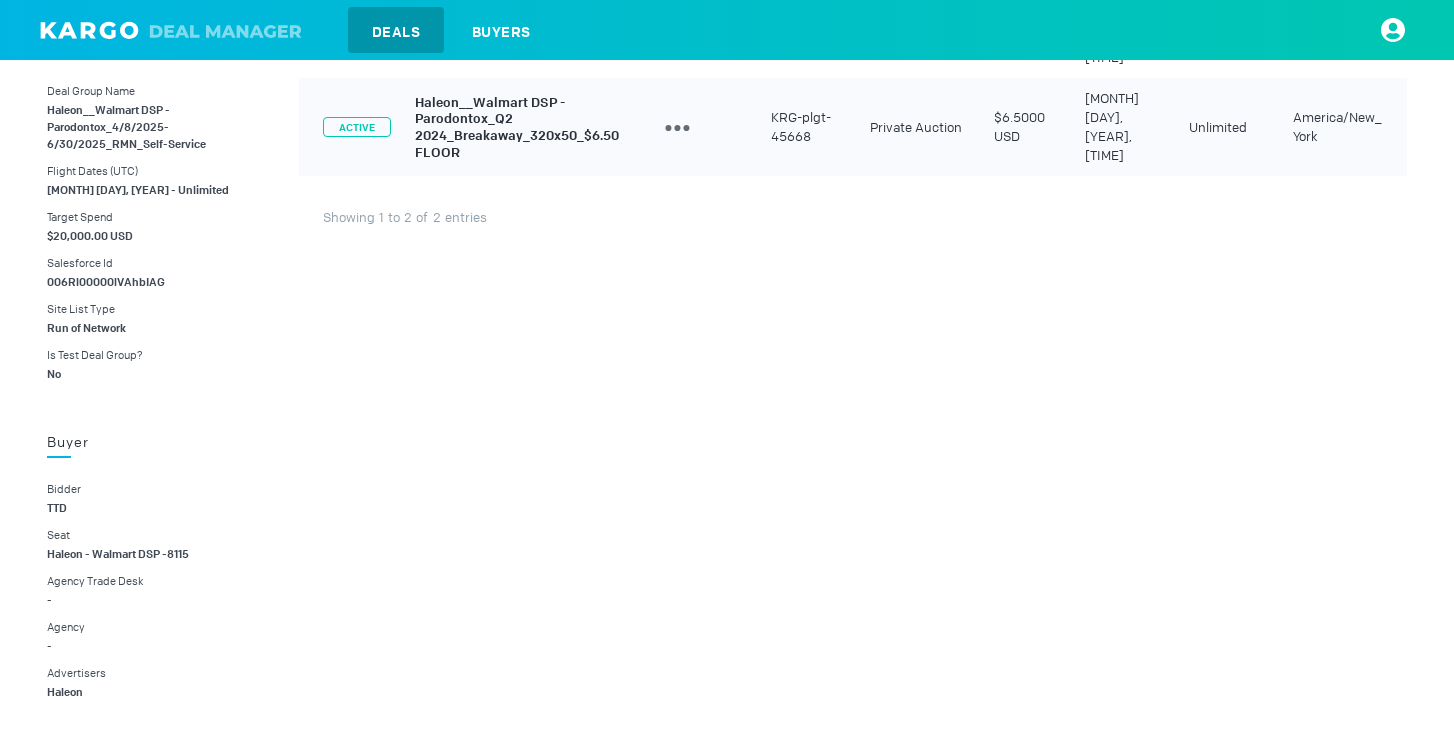 scroll, scrollTop: 533, scrollLeft: 0, axis: vertical 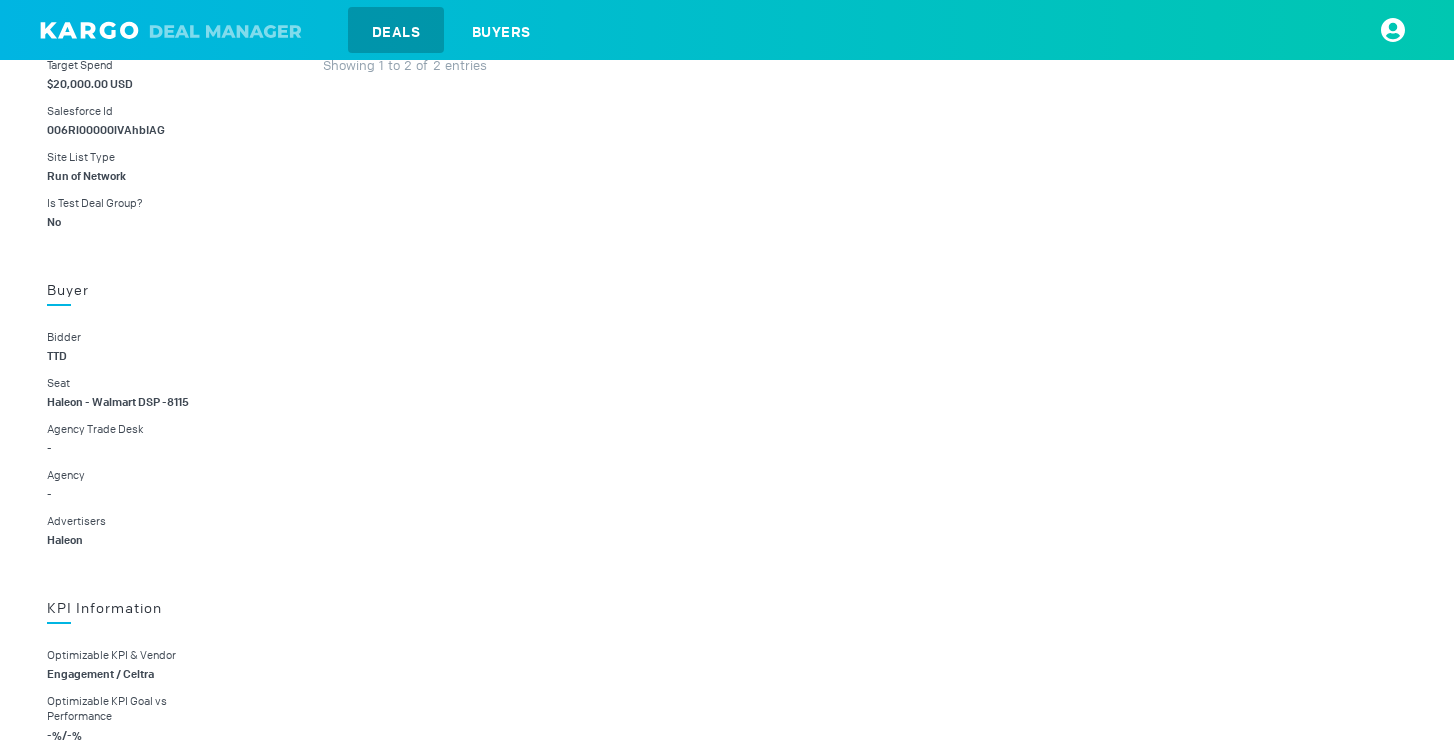 click on "Haleon - Walmart DSP -8115" at bounding box center (118, 402) 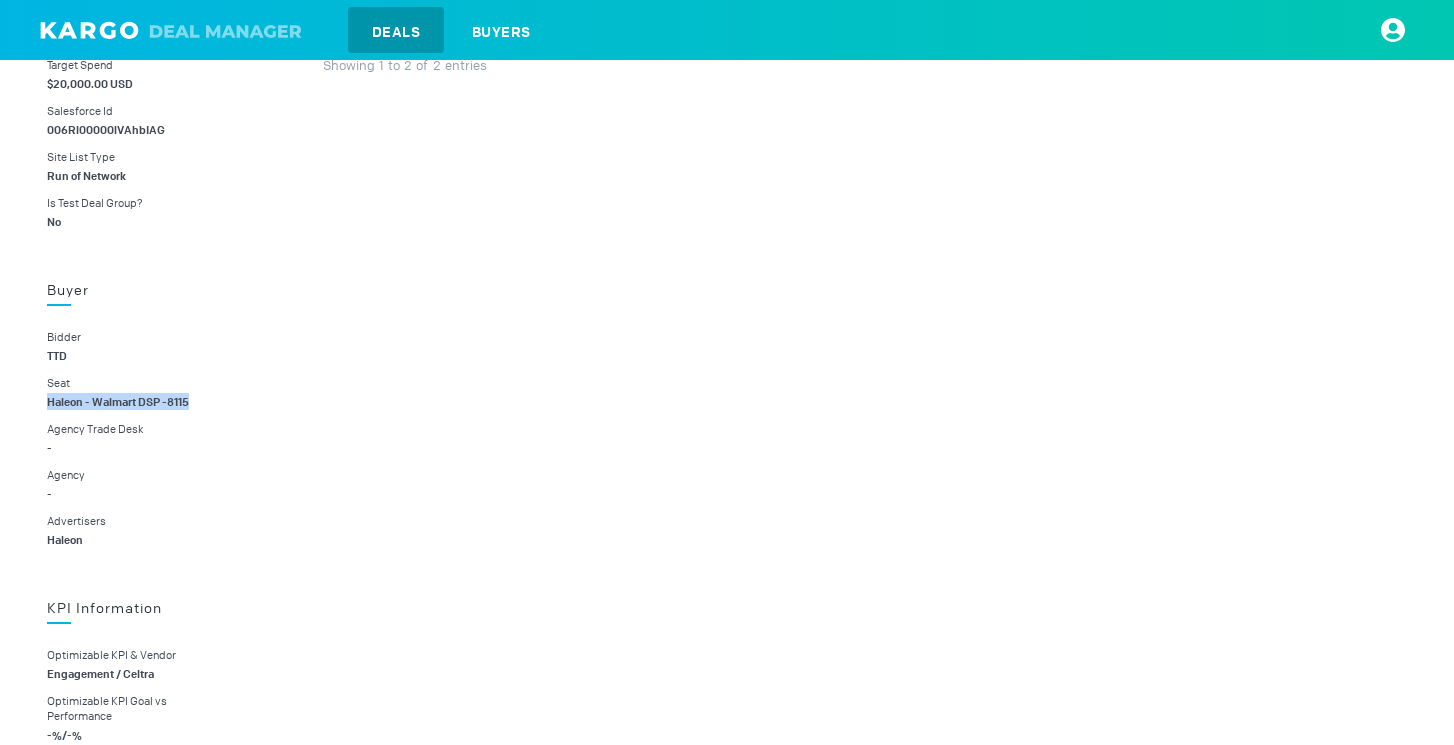 drag, startPoint x: 201, startPoint y: 400, endPoint x: 39, endPoint y: 399, distance: 162.00308 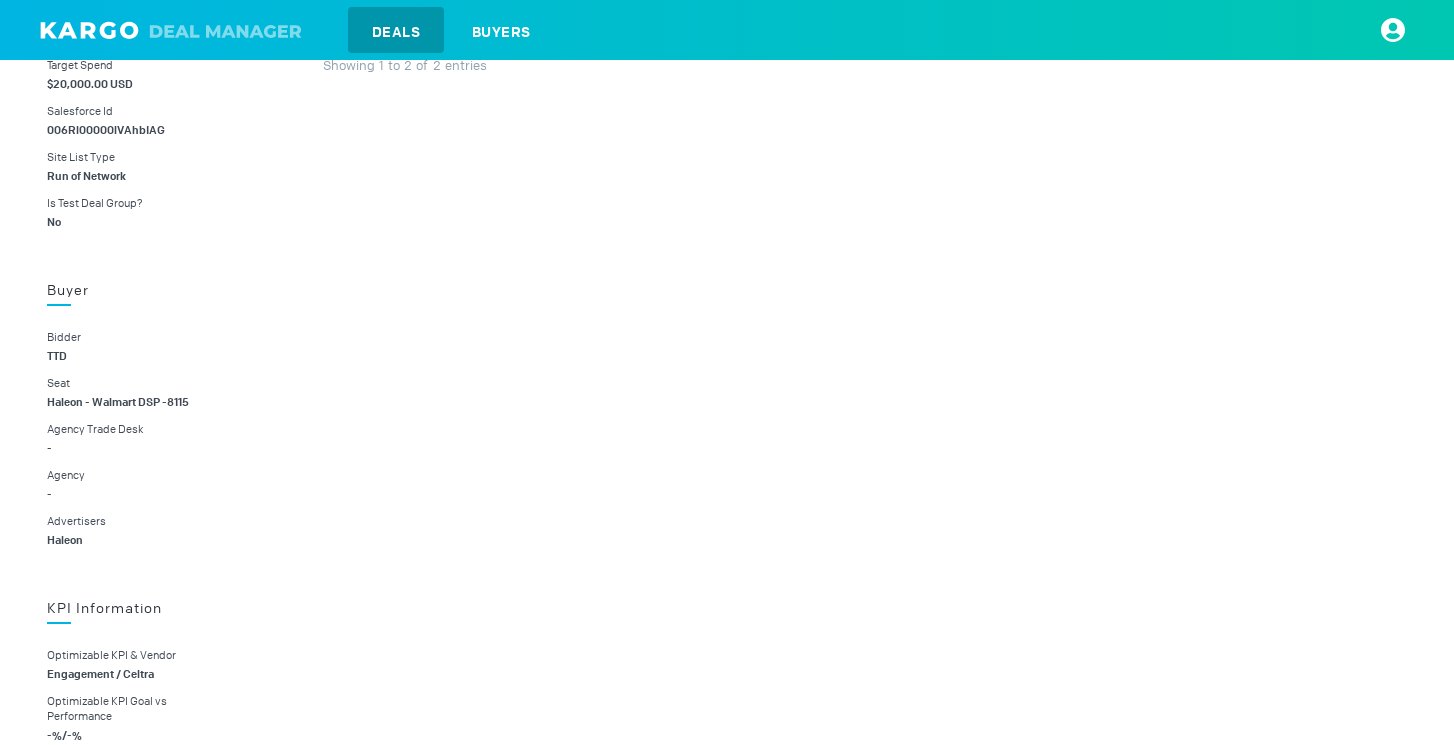 click at bounding box center (176, 30) 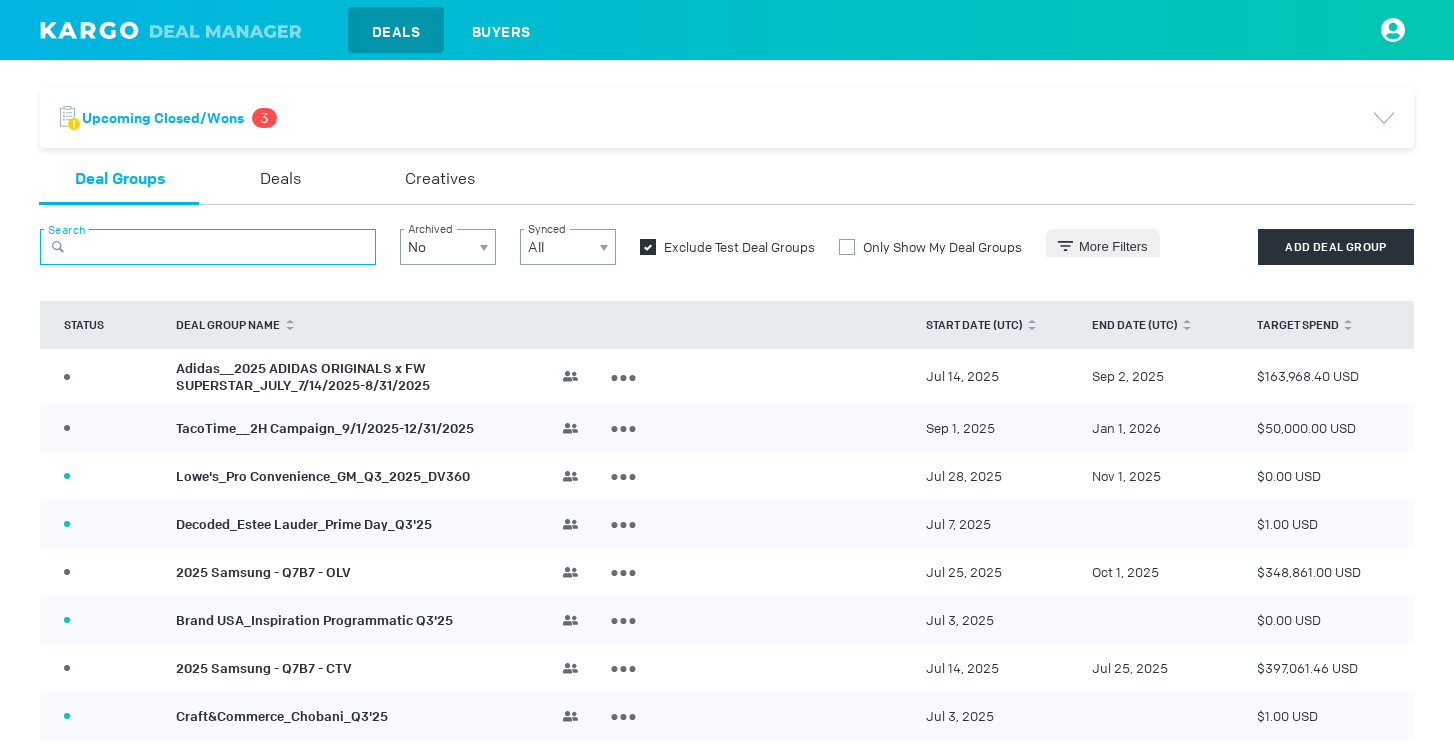 click at bounding box center [208, 247] 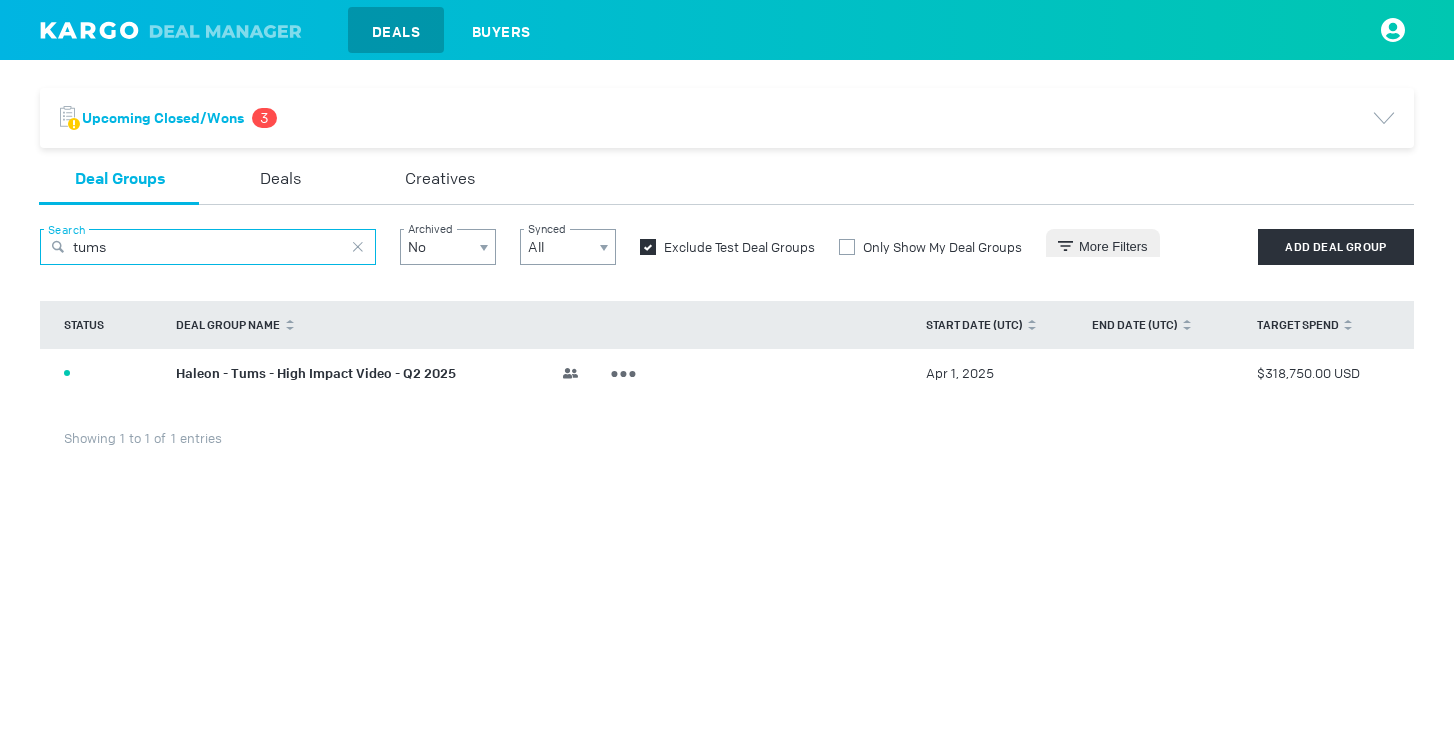 type on "tums" 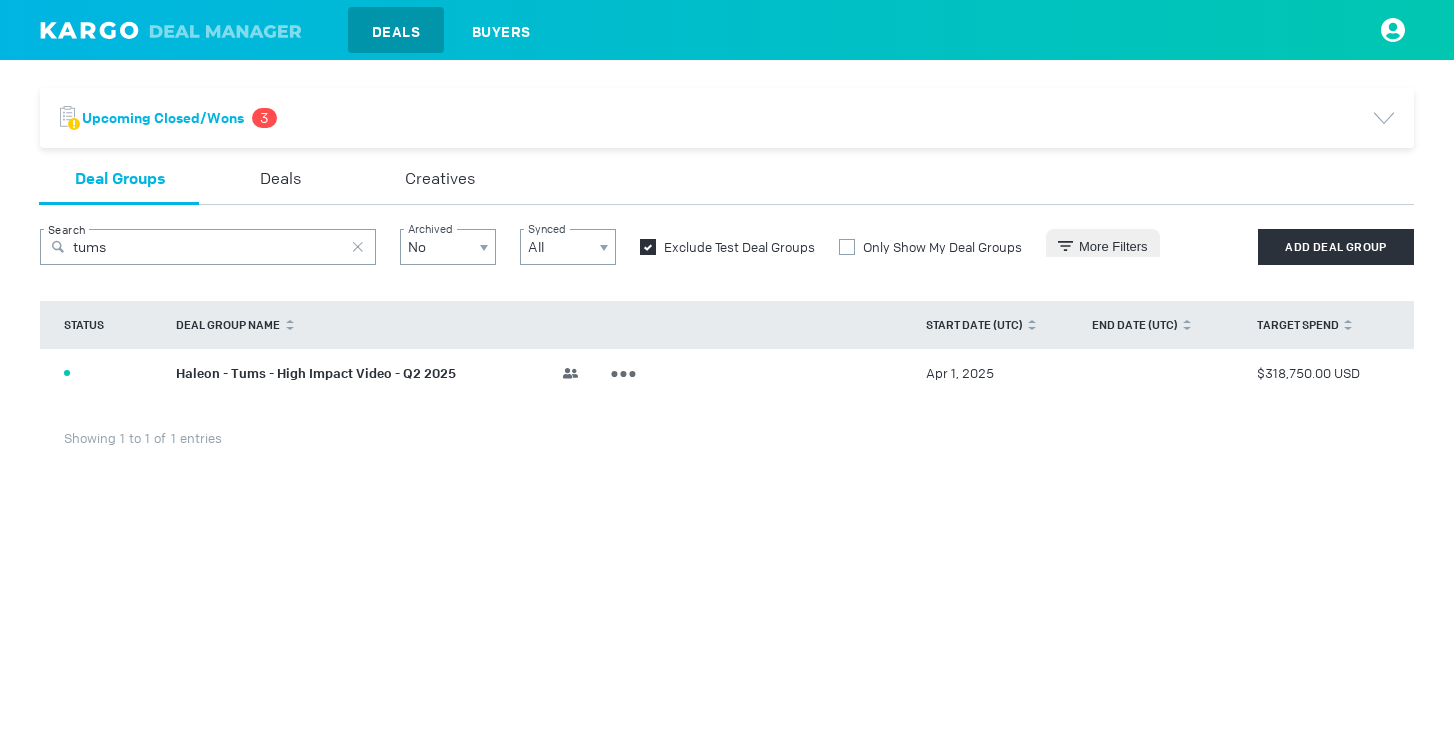 click on "Haleon - Tums - High Impact Video - Q2 2025" at bounding box center [316, 372] 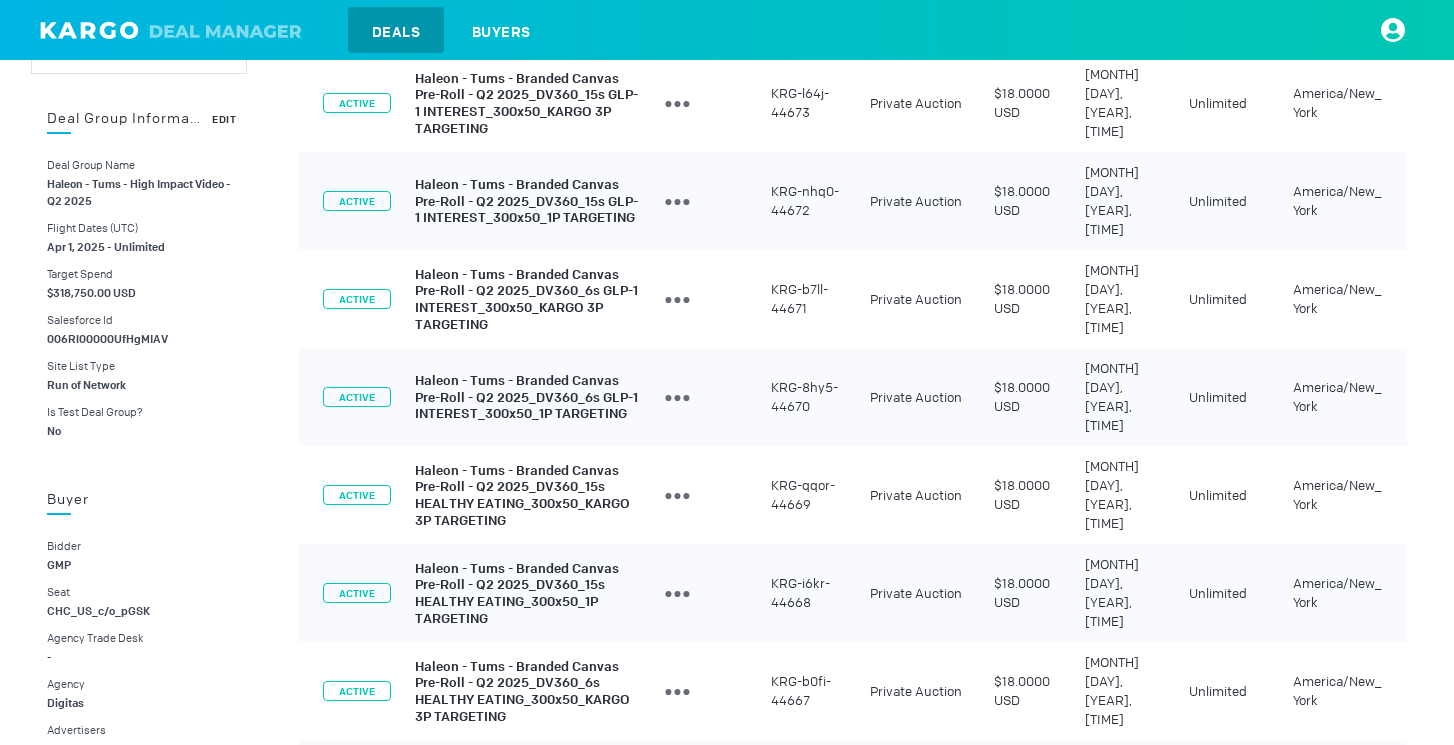 scroll, scrollTop: 588, scrollLeft: 0, axis: vertical 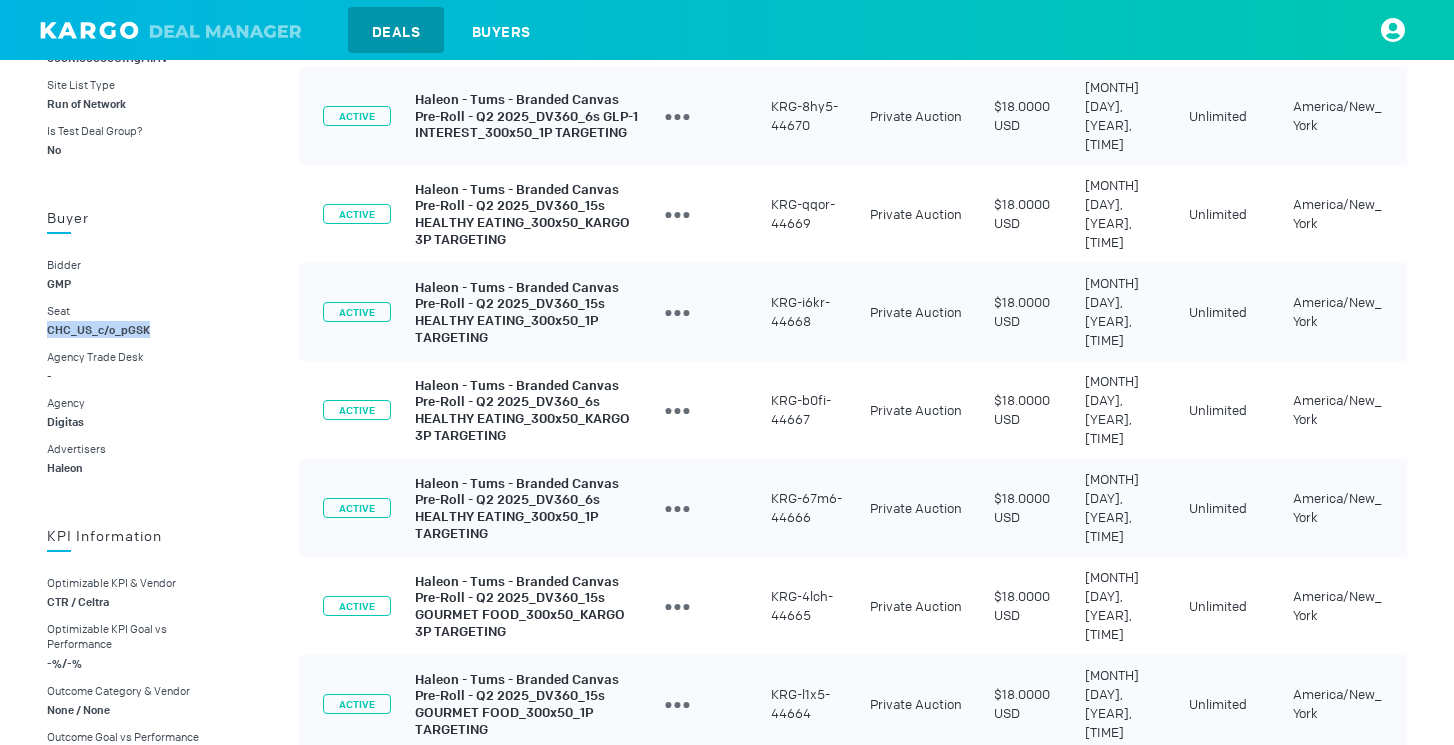 drag, startPoint x: 154, startPoint y: 326, endPoint x: 37, endPoint y: 325, distance: 117.00427 